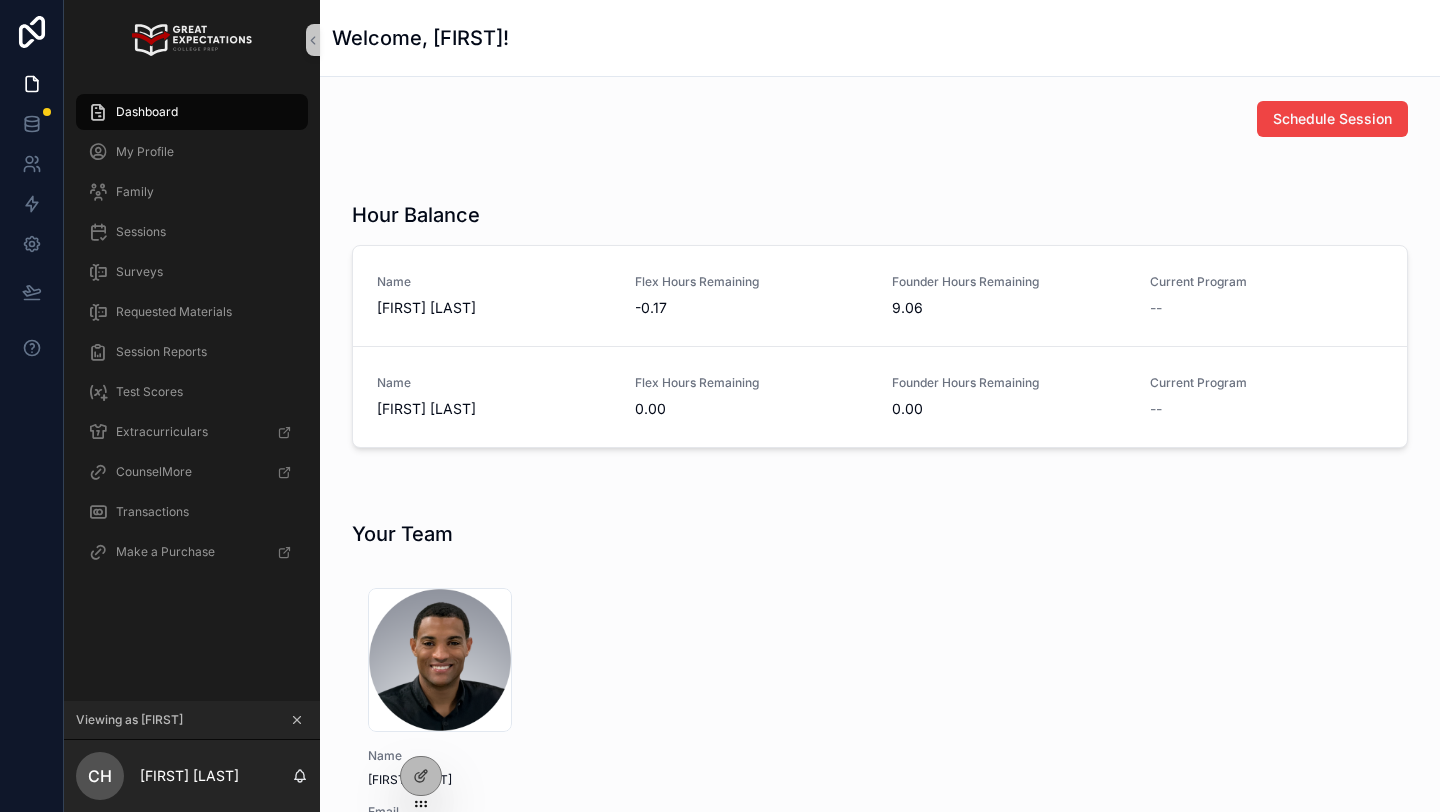 scroll, scrollTop: 0, scrollLeft: 0, axis: both 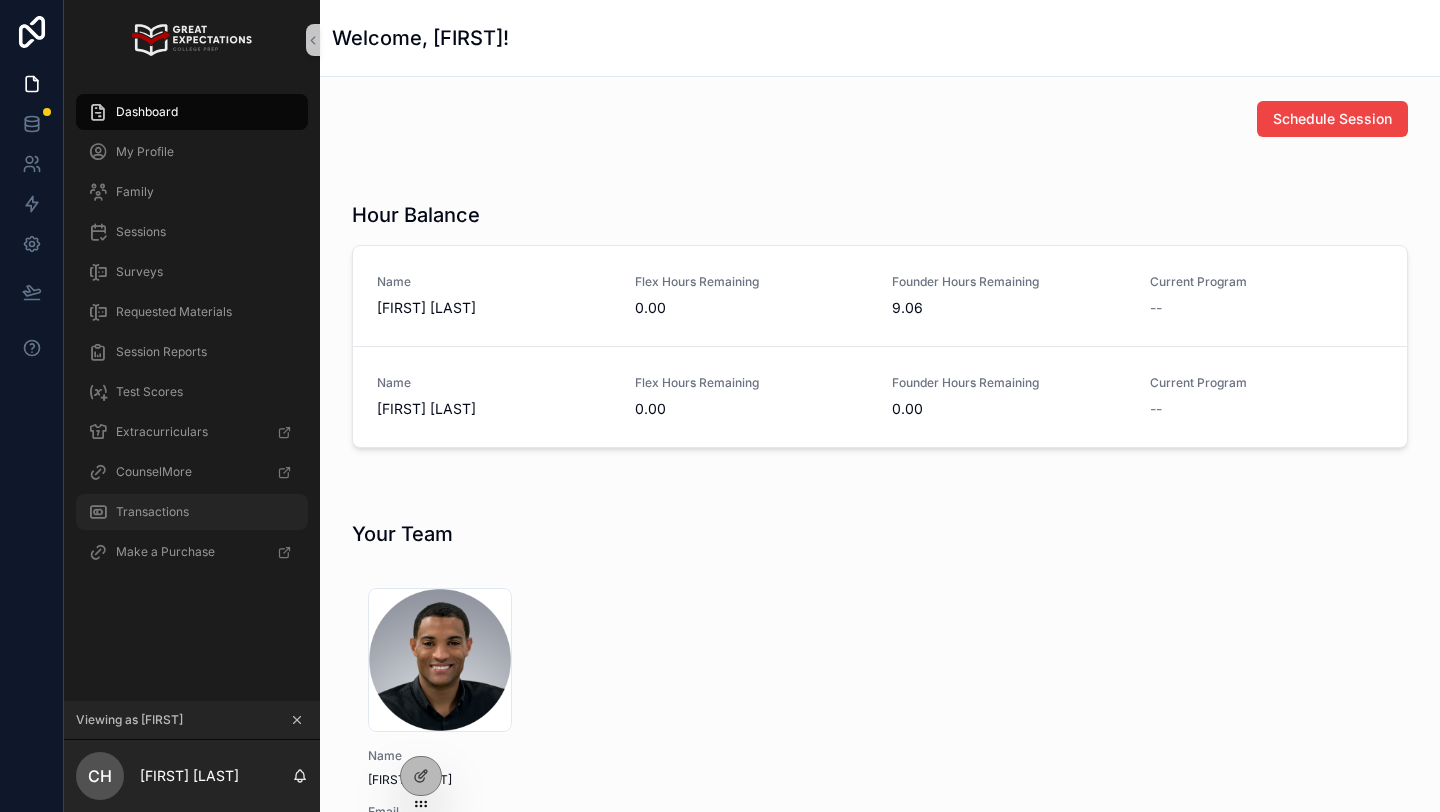 click on "Transactions" at bounding box center [192, 512] 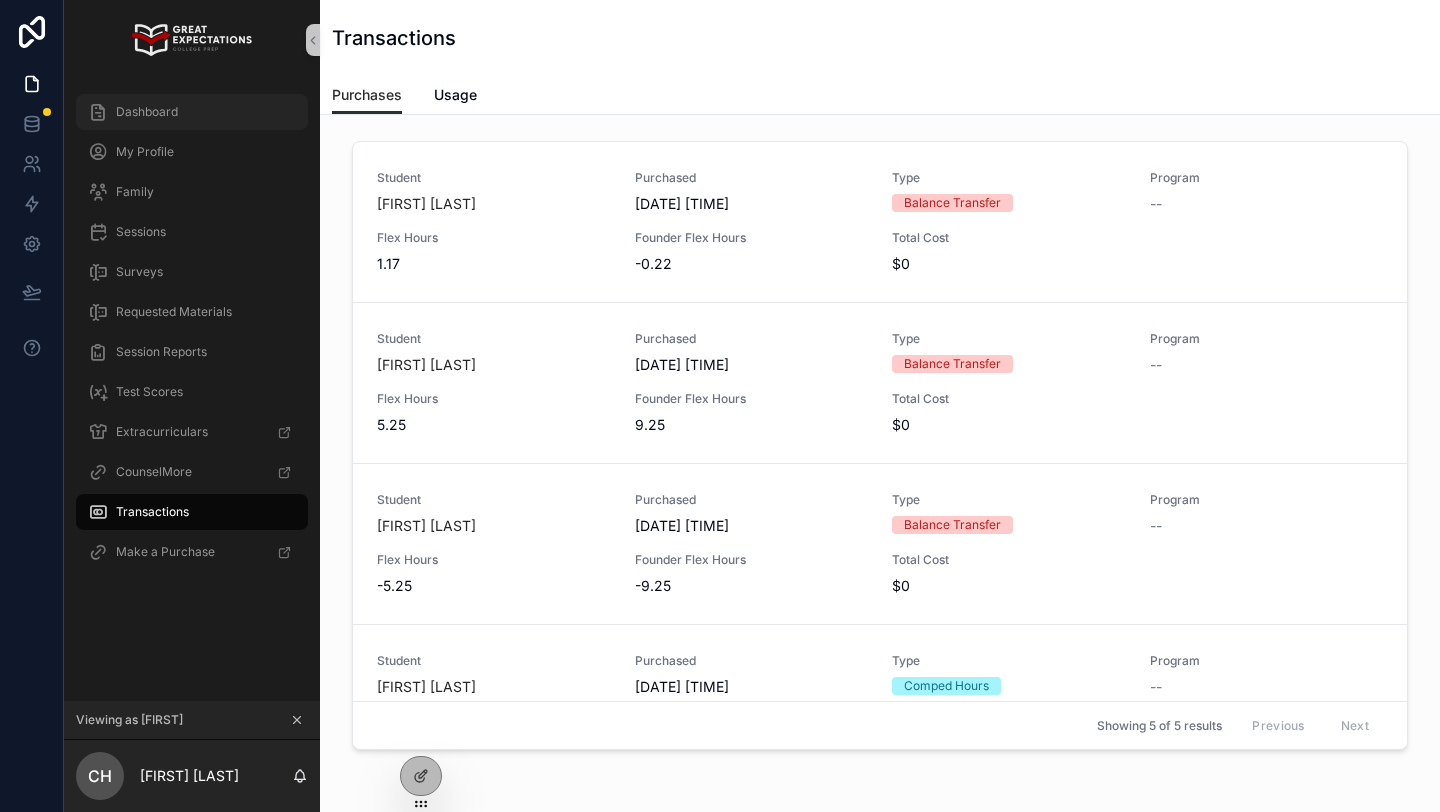 click on "Dashboard" at bounding box center (192, 112) 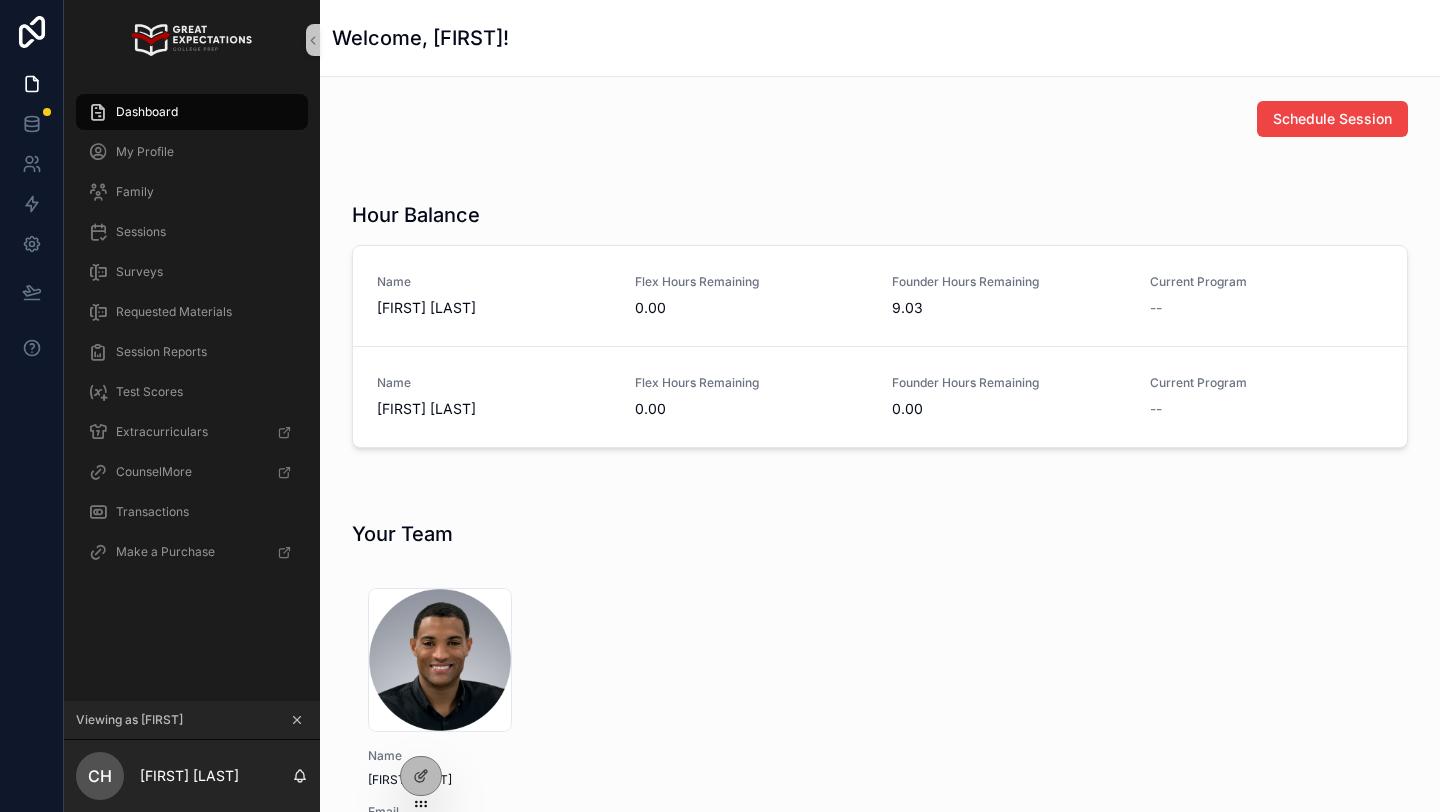 click 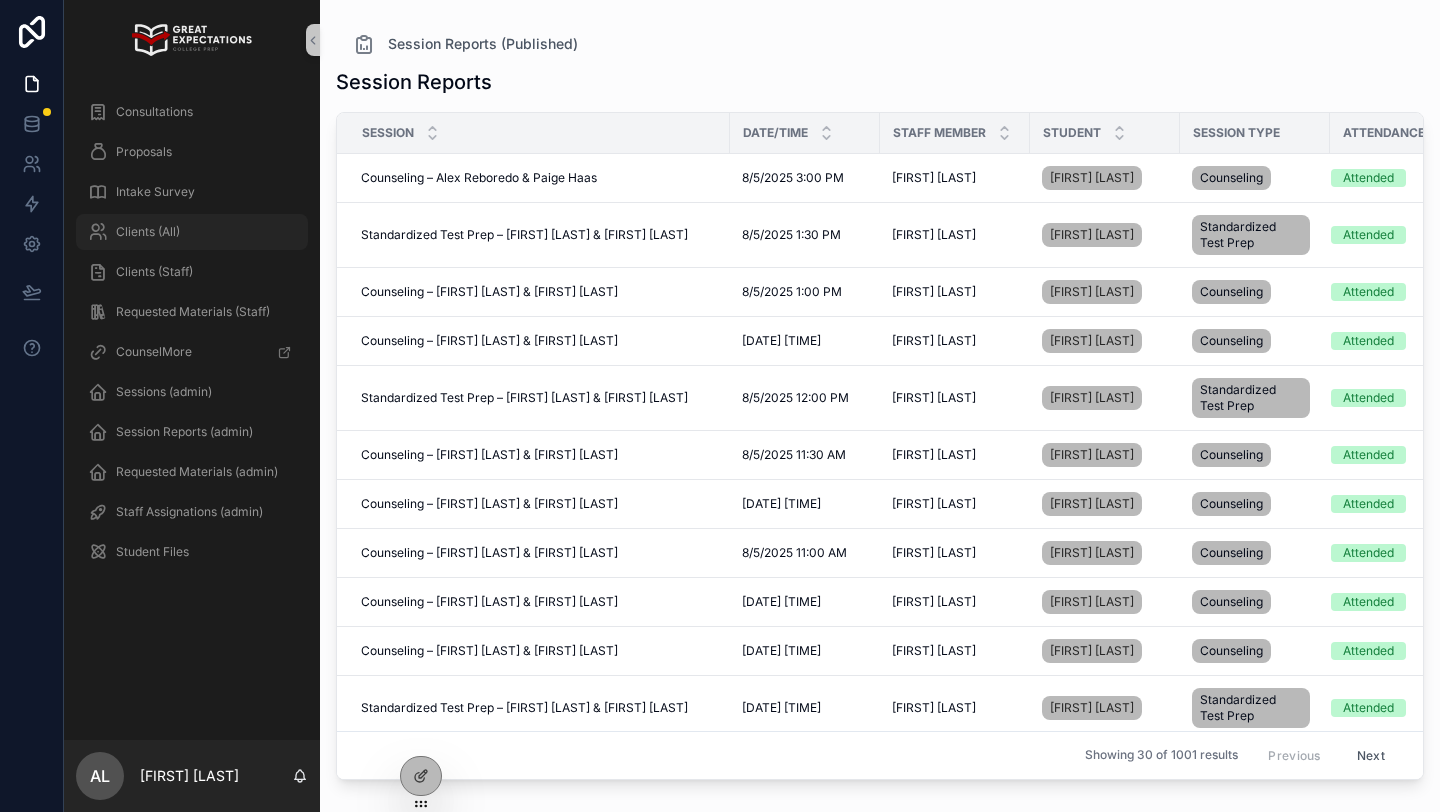 click on "Clients (All)" at bounding box center [148, 232] 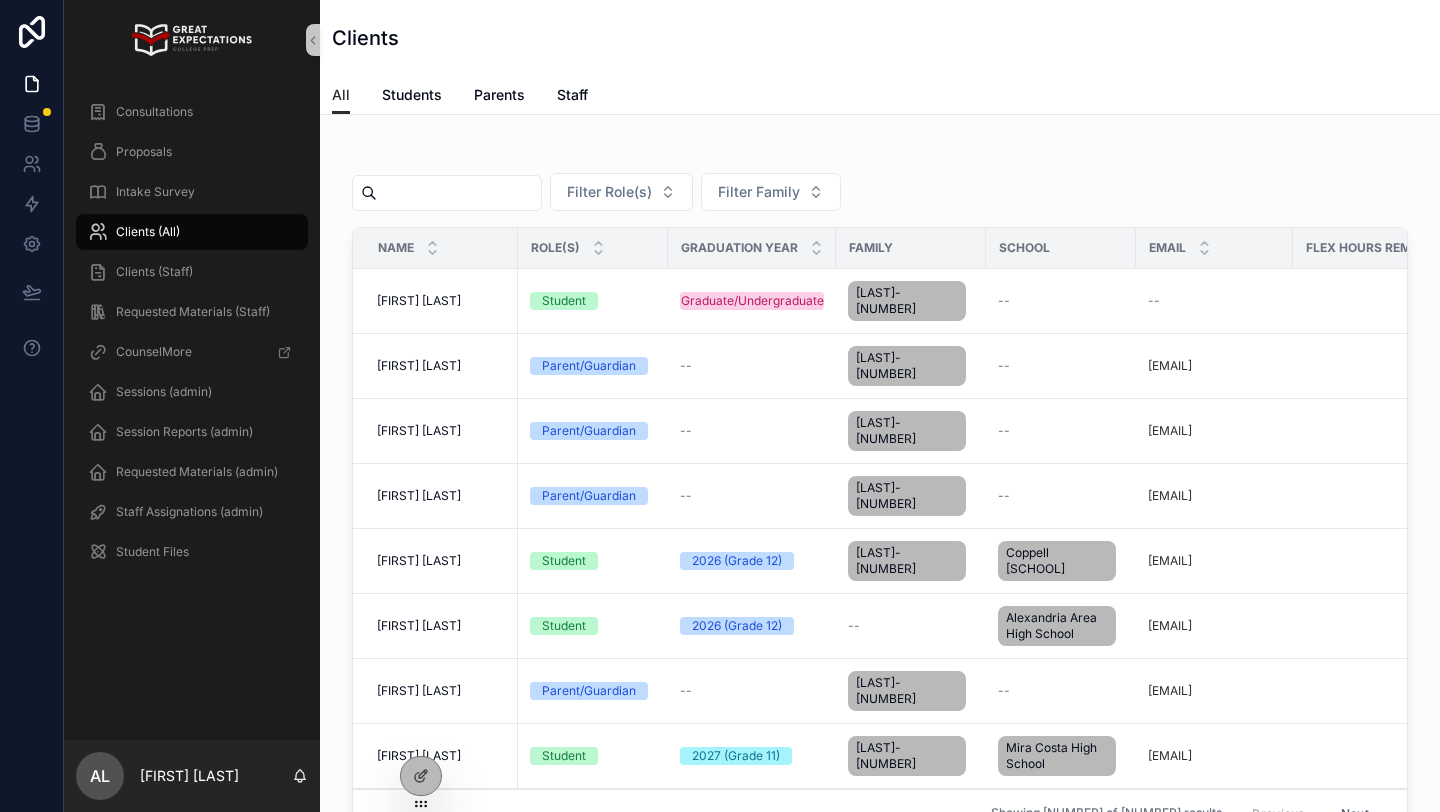 click at bounding box center [459, 193] 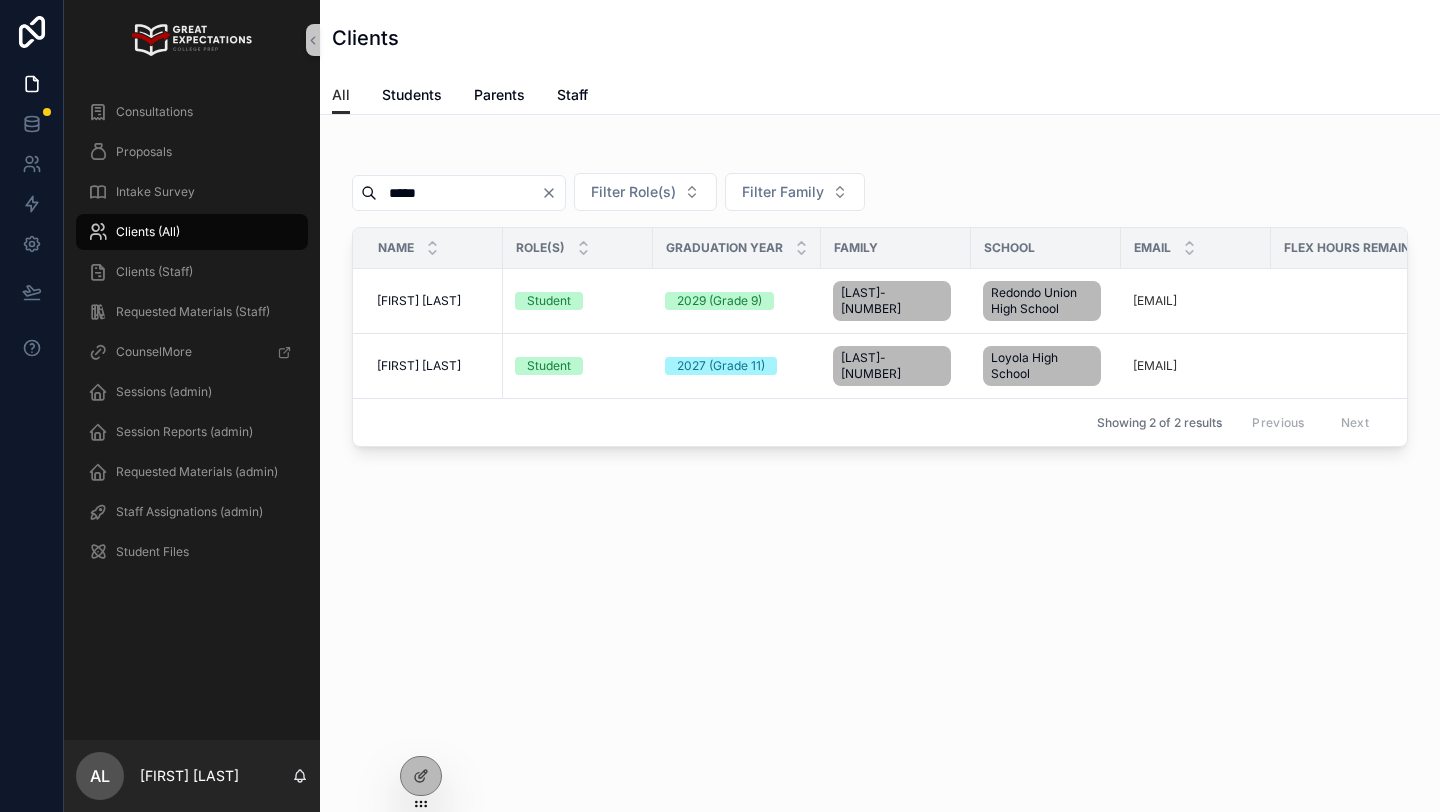 type on "*****" 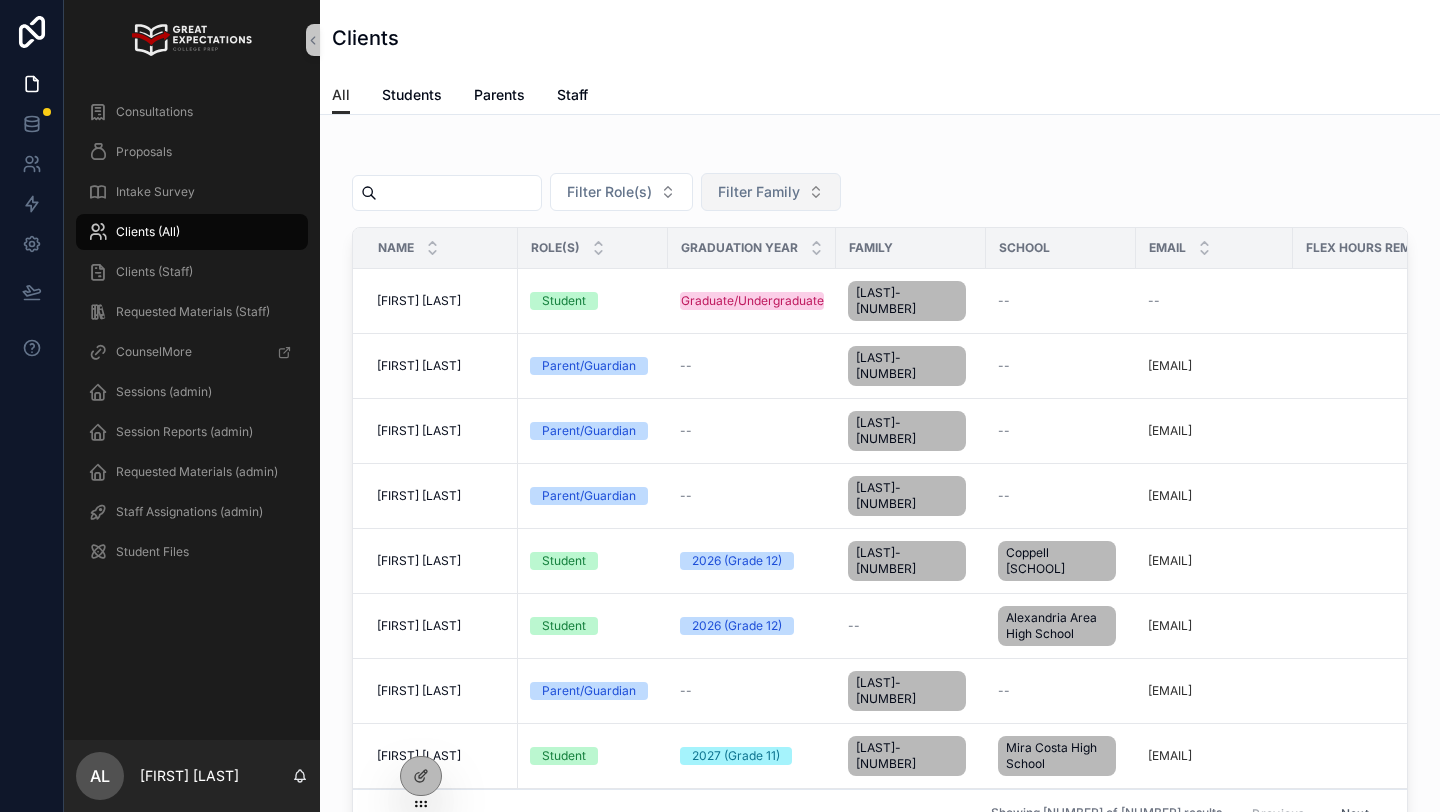 click on "[BRAND] [BRAND]" at bounding box center (759, 192) 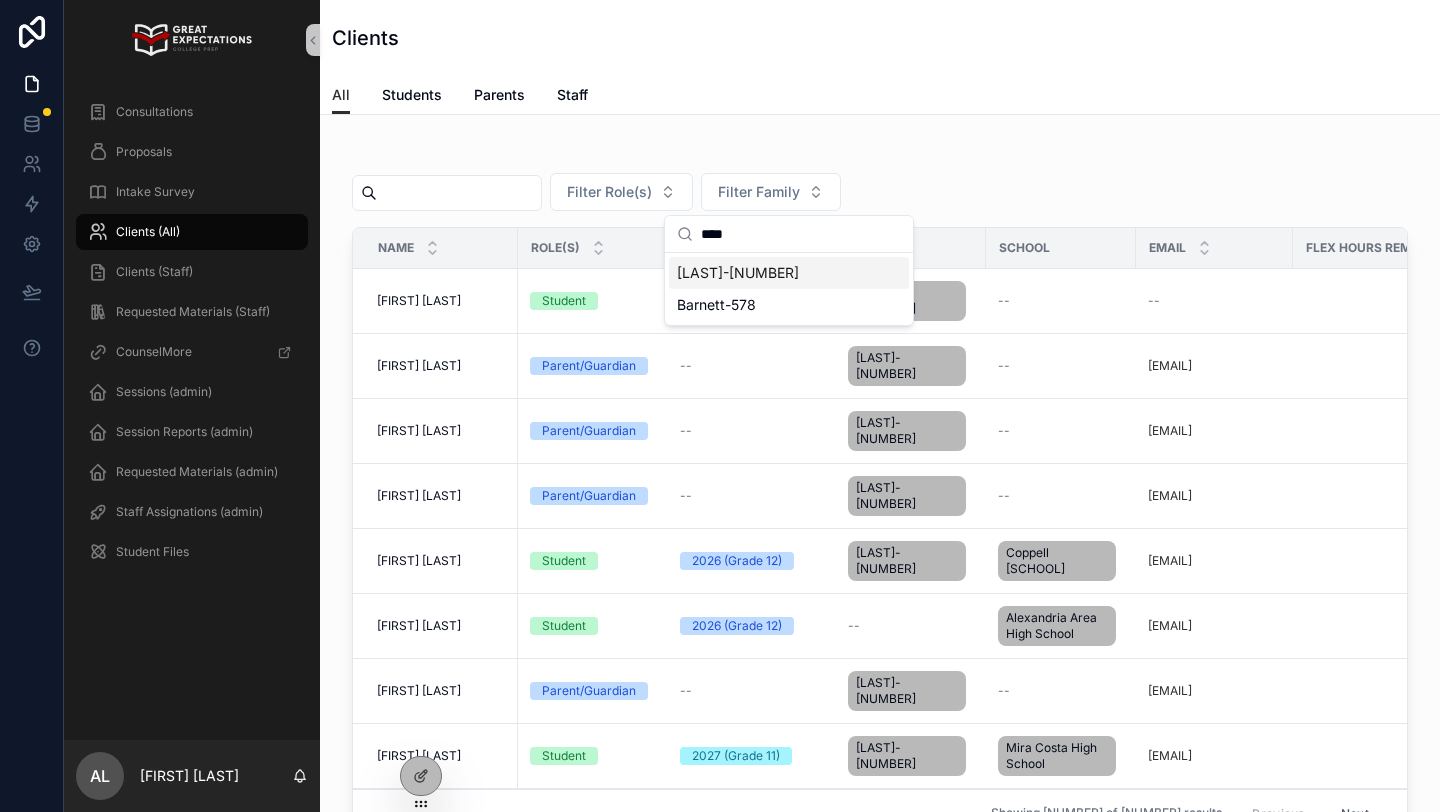 type on "****" 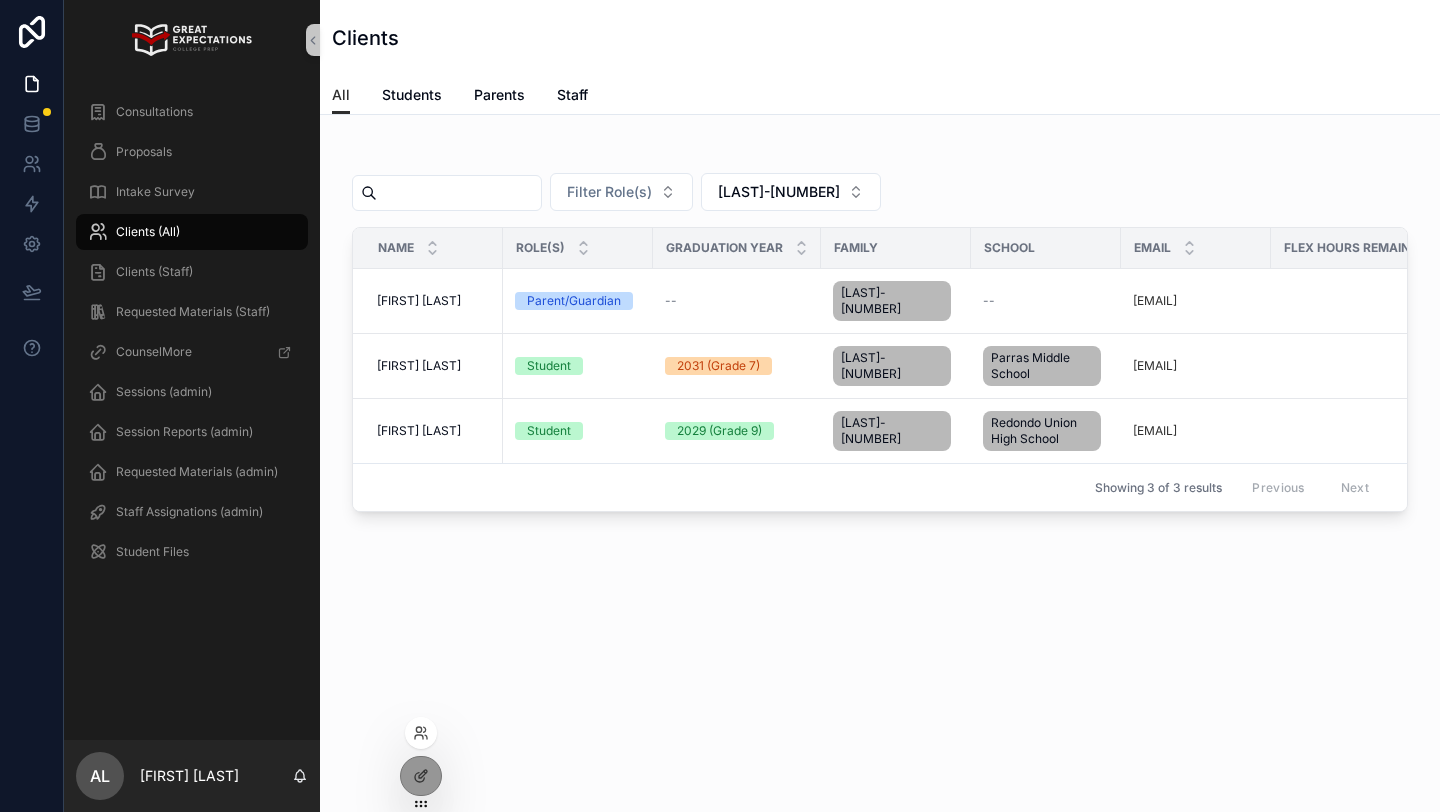 click at bounding box center [421, 733] 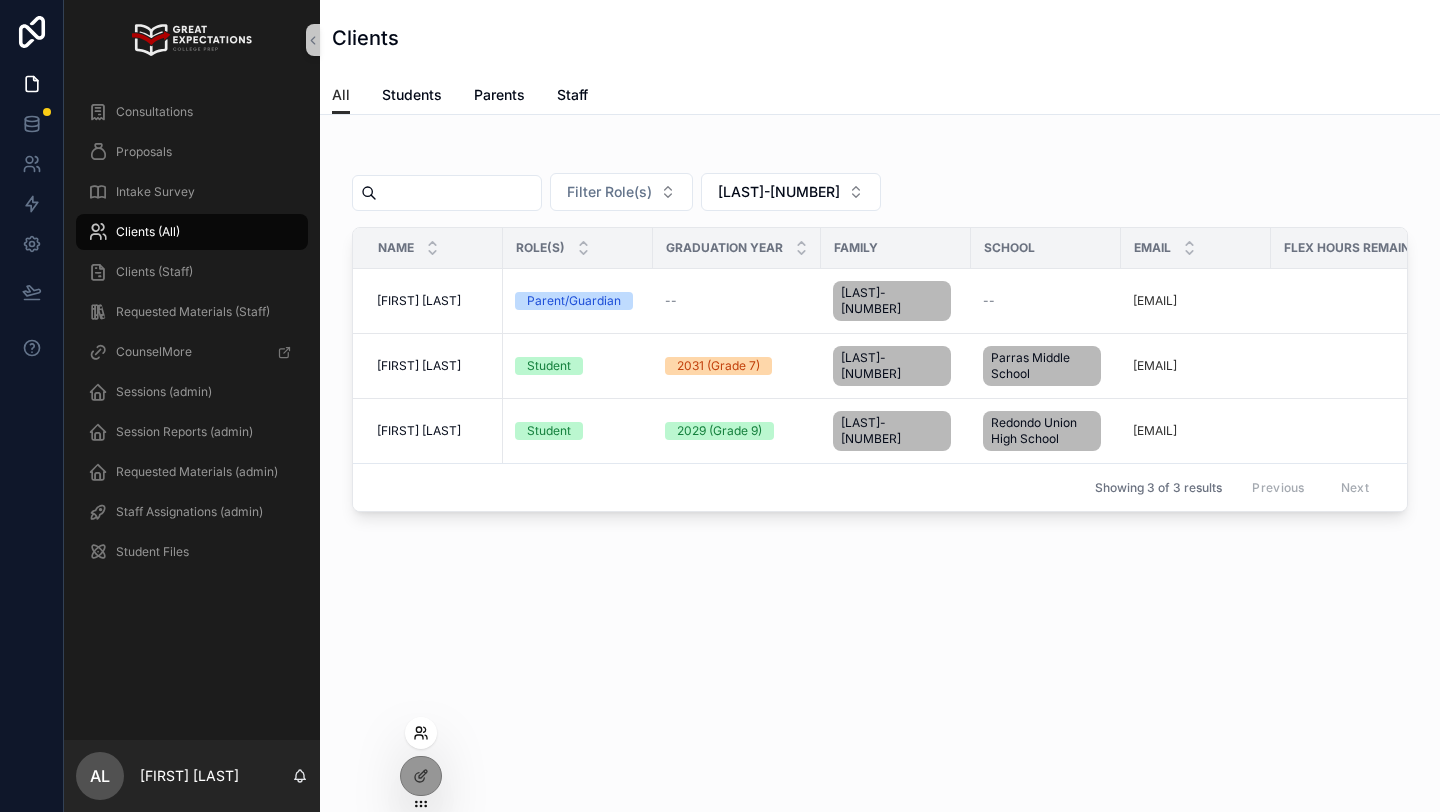 click 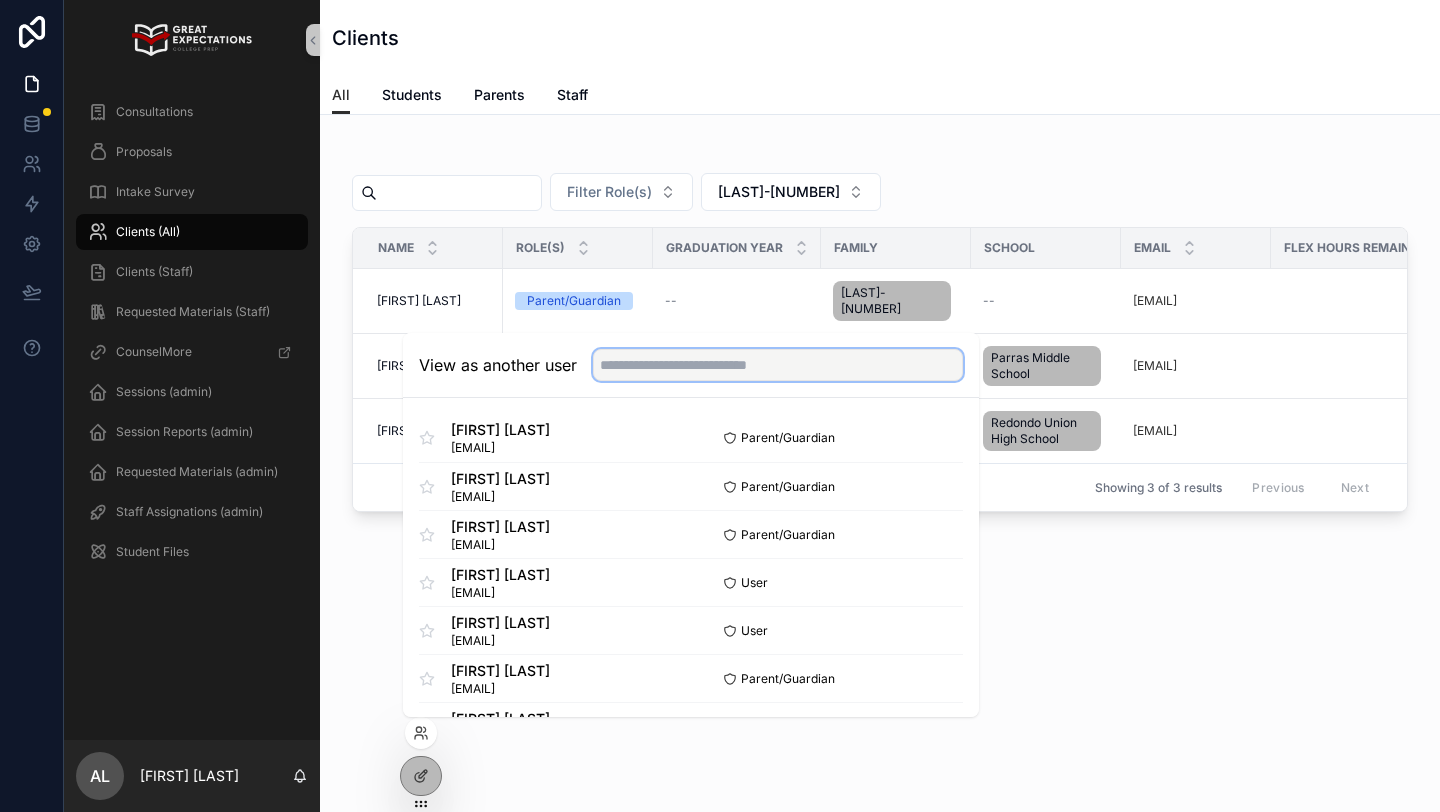 click at bounding box center (778, 365) 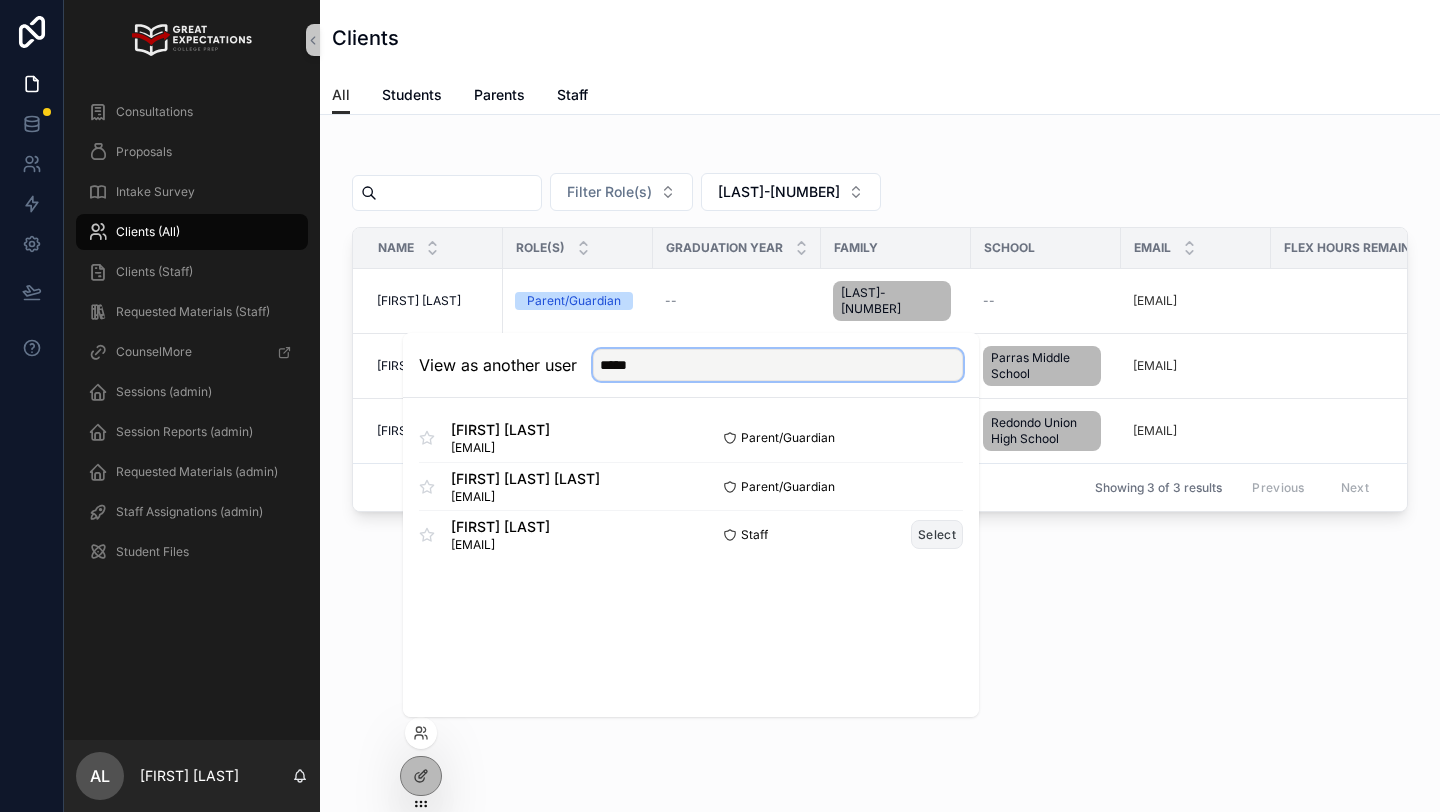 type on "*****" 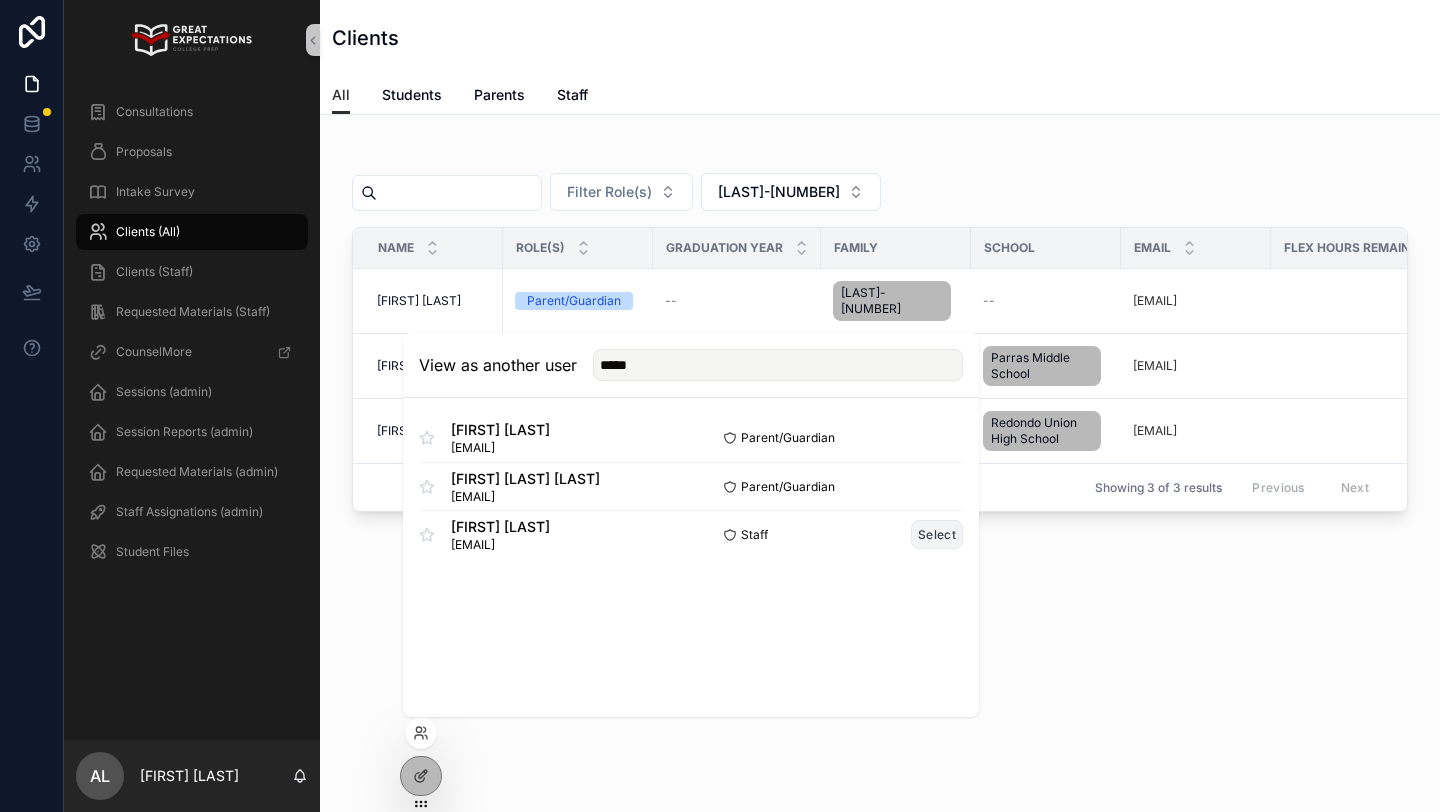 click on "Select" at bounding box center (937, 534) 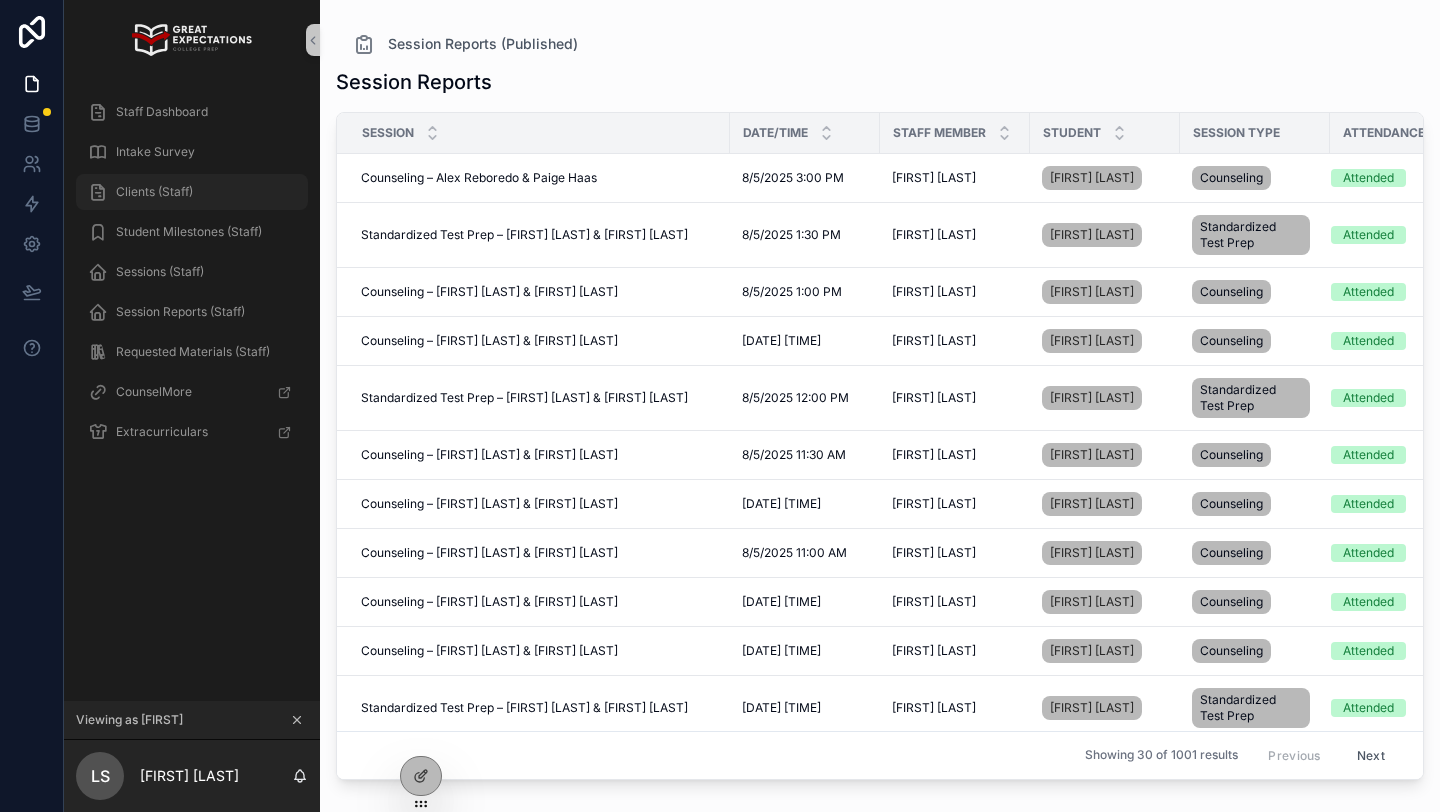 scroll, scrollTop: 0, scrollLeft: 0, axis: both 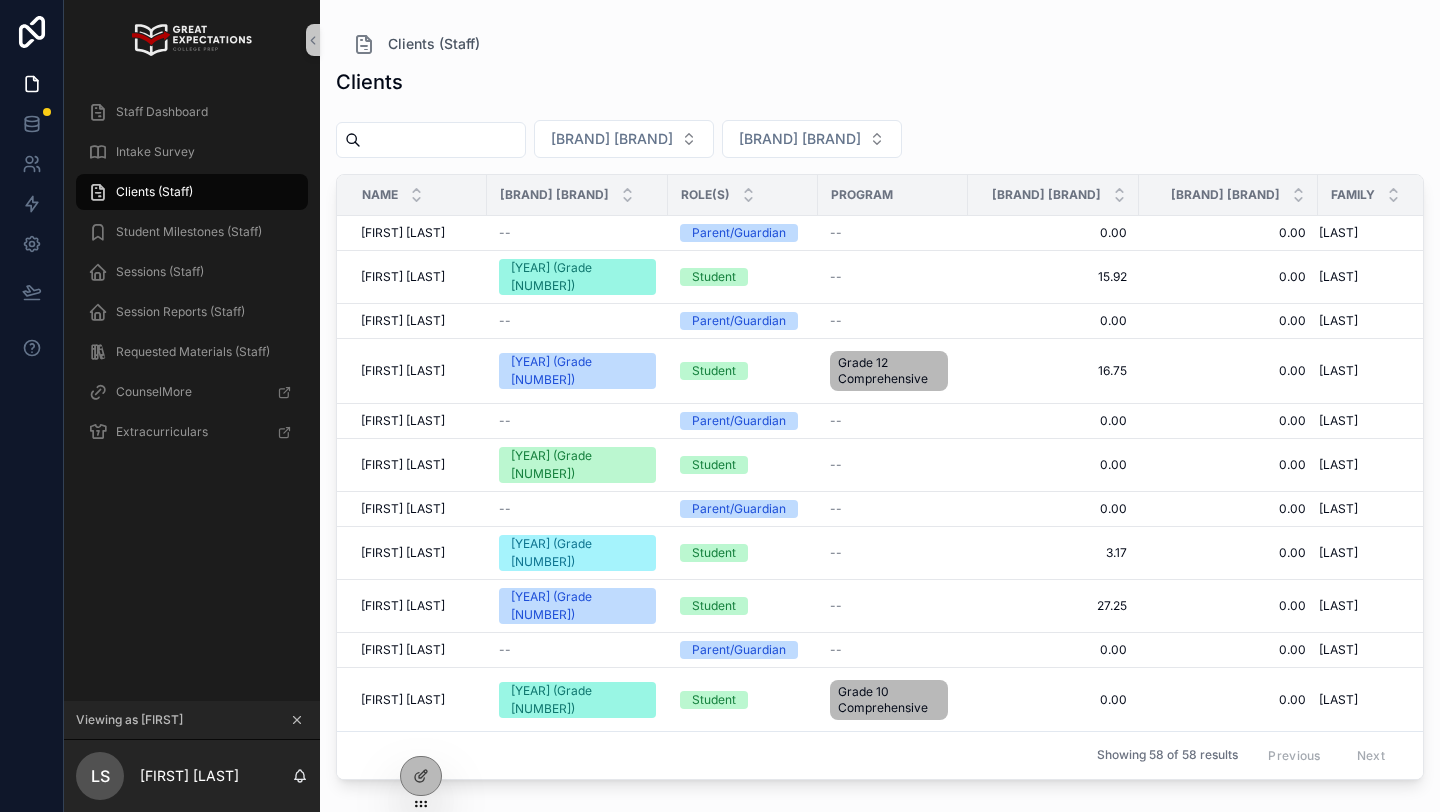 click at bounding box center [443, 140] 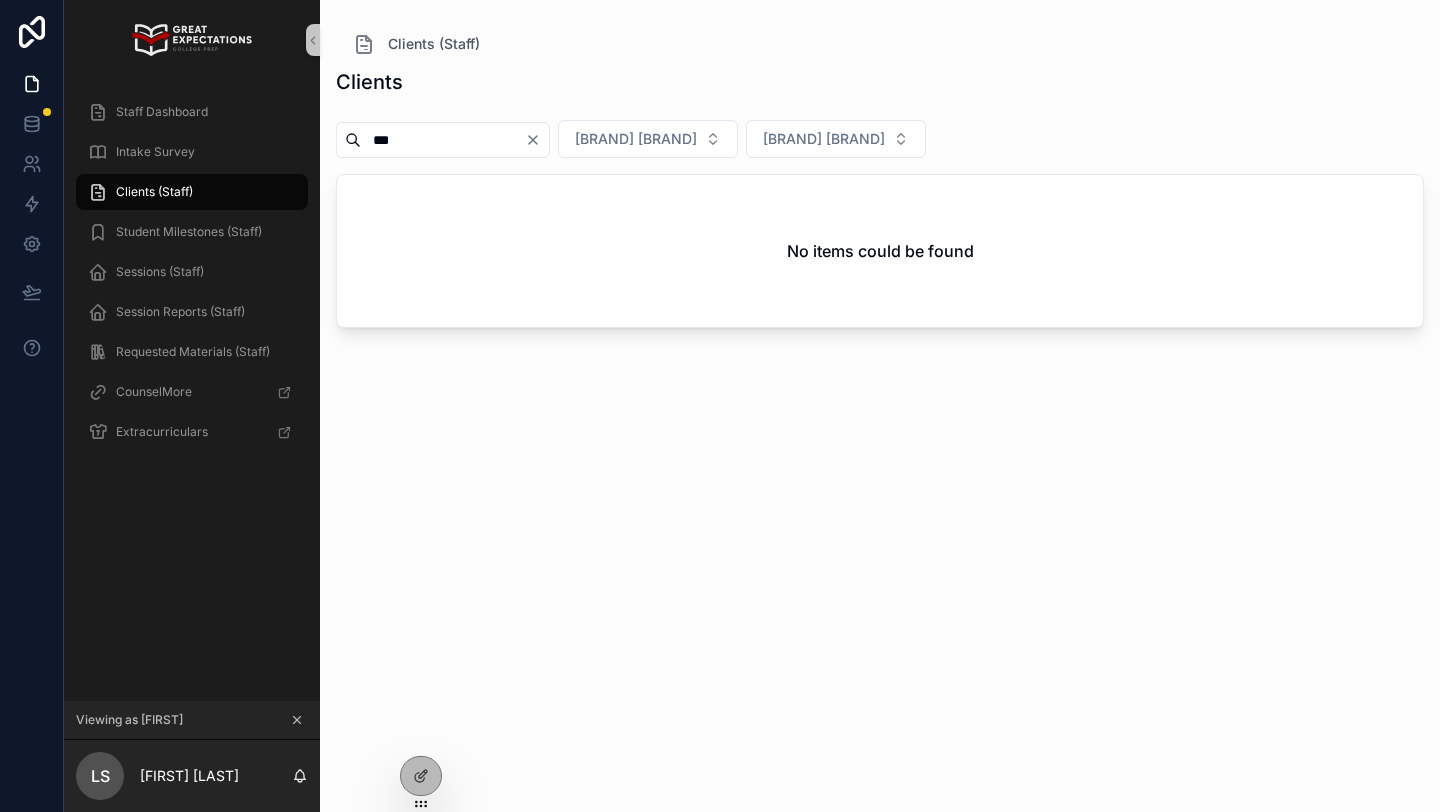 type on "***" 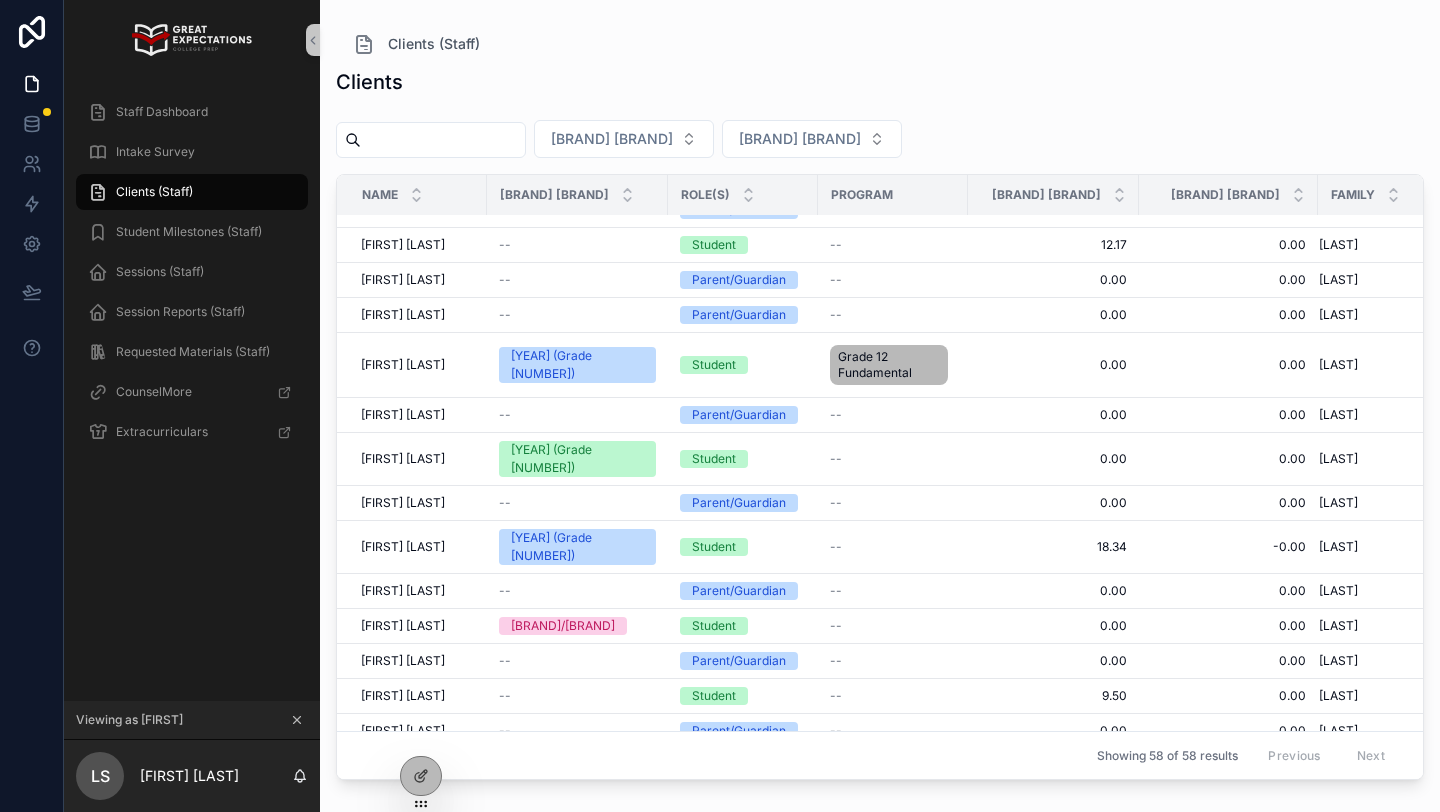 scroll, scrollTop: 1604, scrollLeft: 0, axis: vertical 